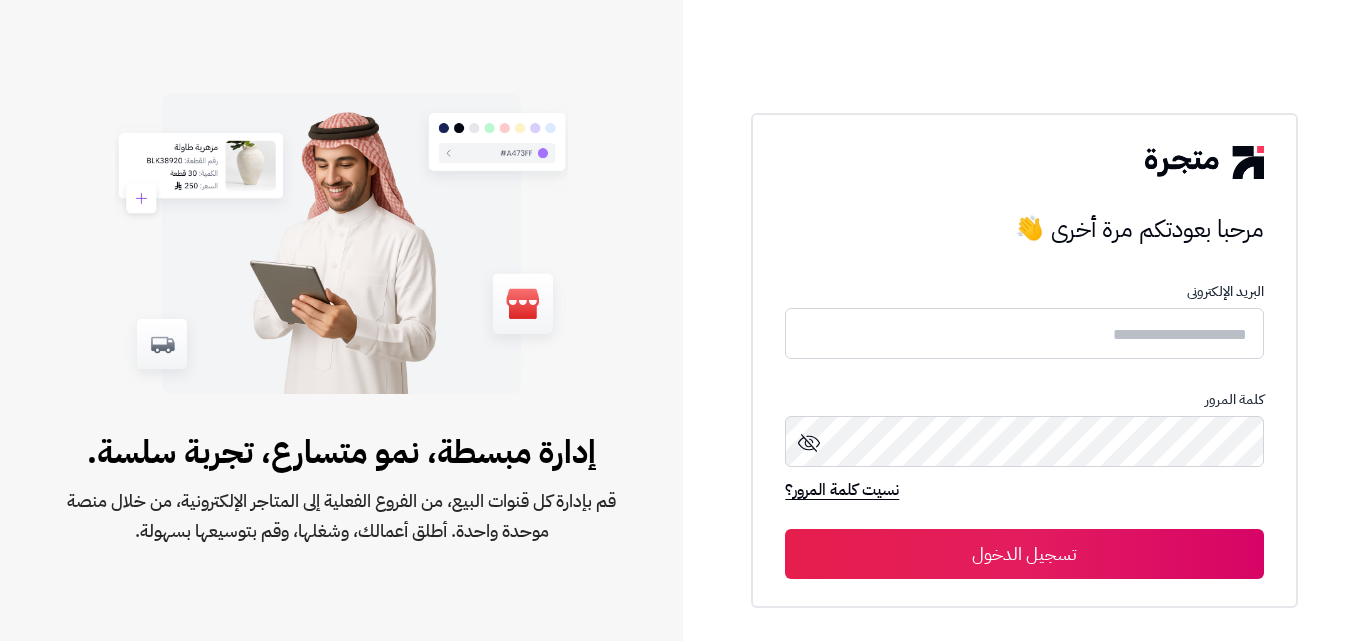 scroll, scrollTop: 0, scrollLeft: 0, axis: both 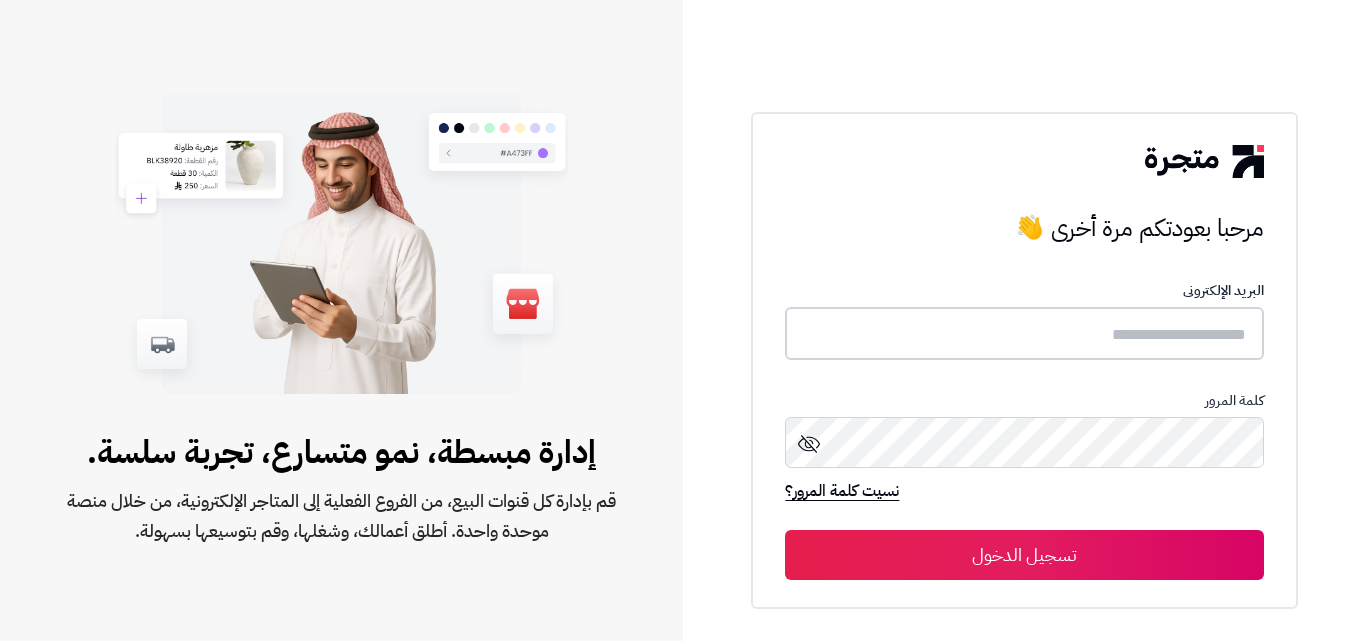 type on "**********" 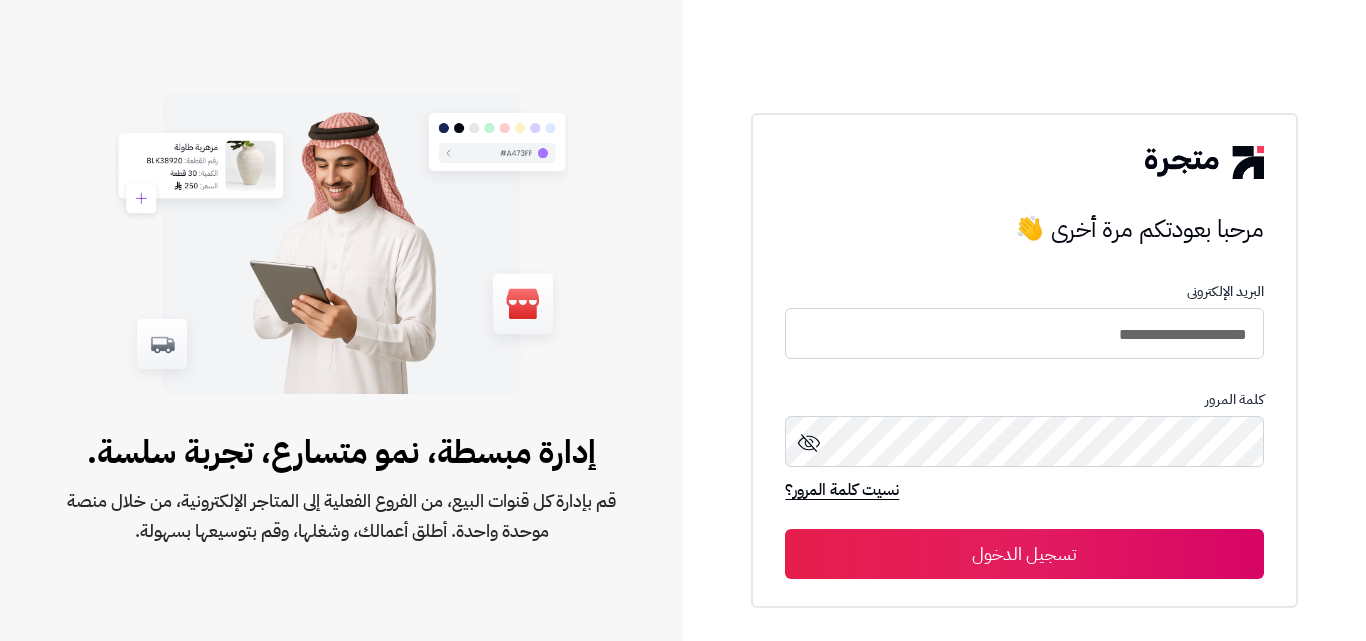 click on "تسجيل الدخول" at bounding box center [1024, 554] 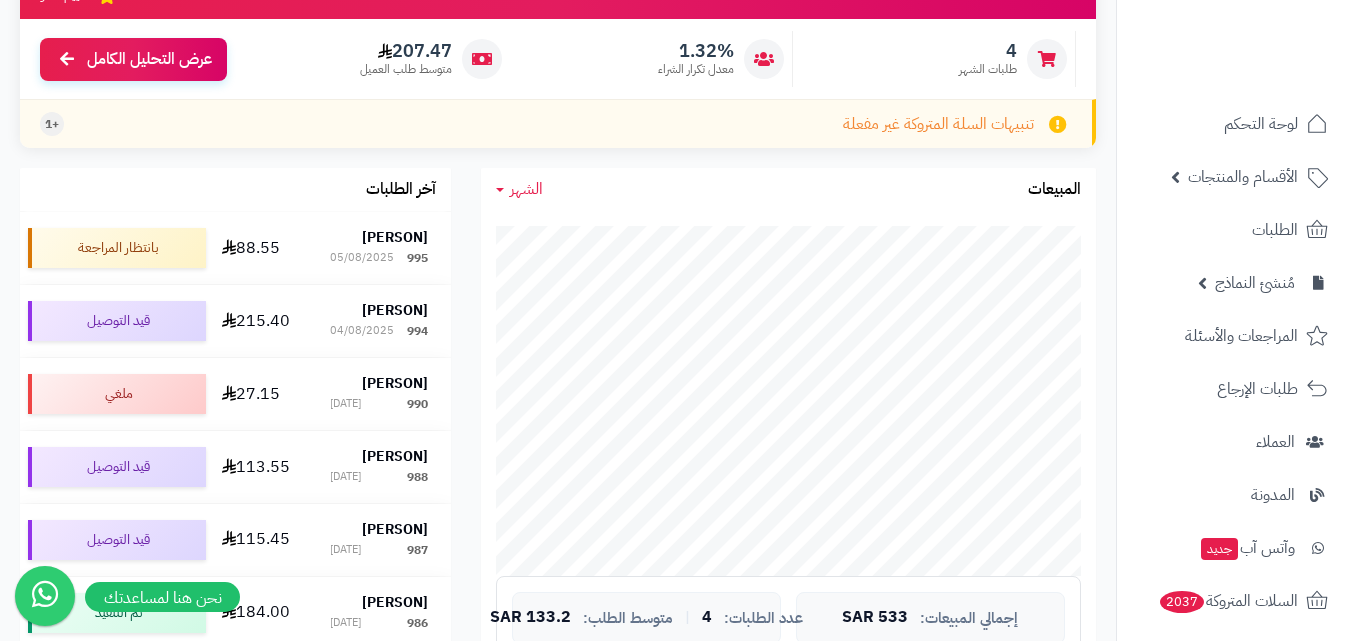scroll, scrollTop: 300, scrollLeft: 0, axis: vertical 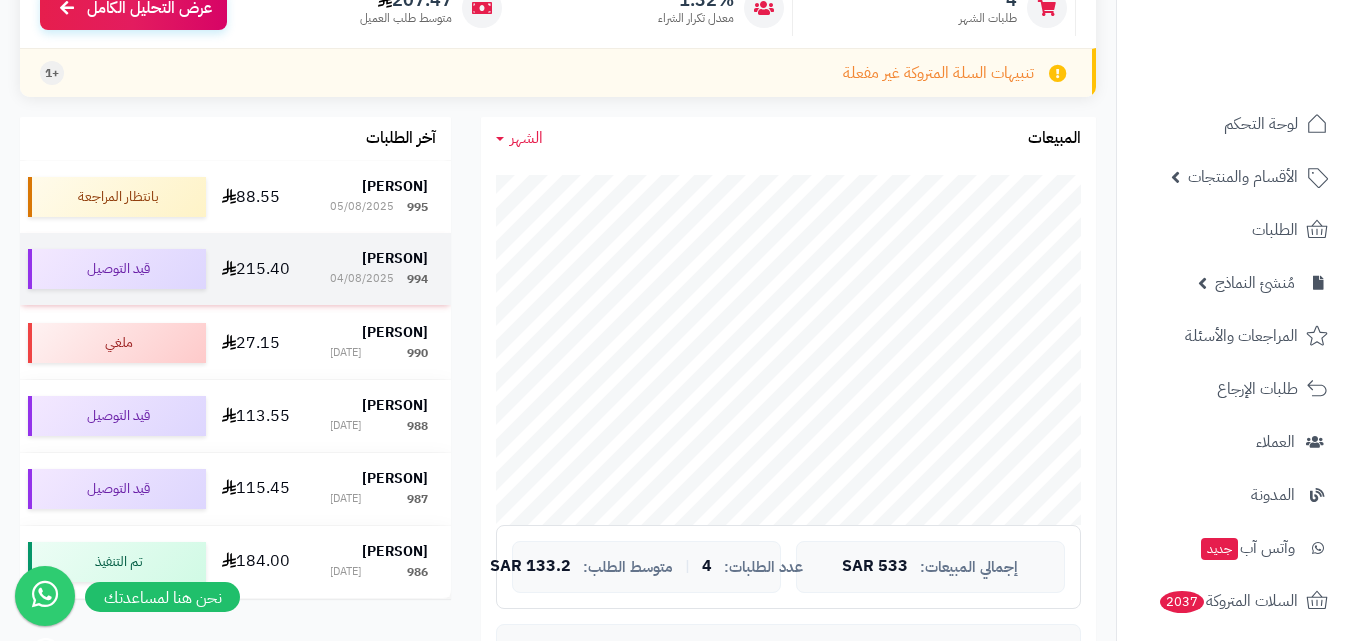 click on "[PERSON]" at bounding box center [395, 258] 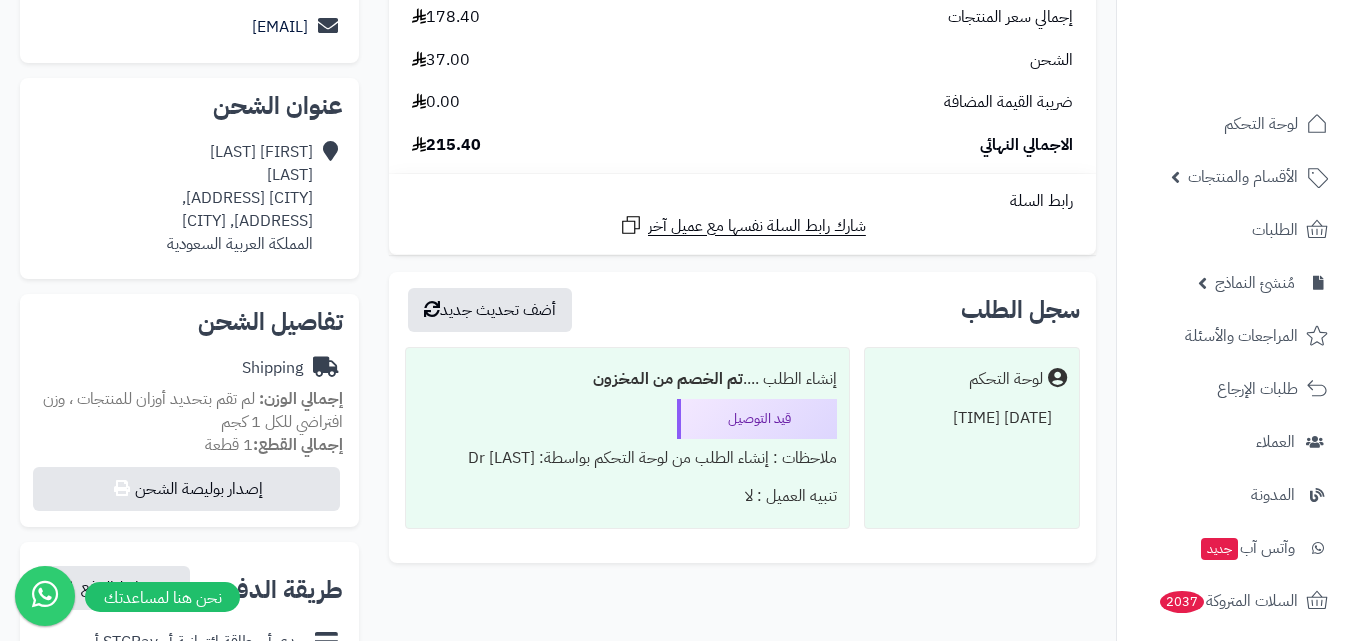 scroll, scrollTop: 200, scrollLeft: 0, axis: vertical 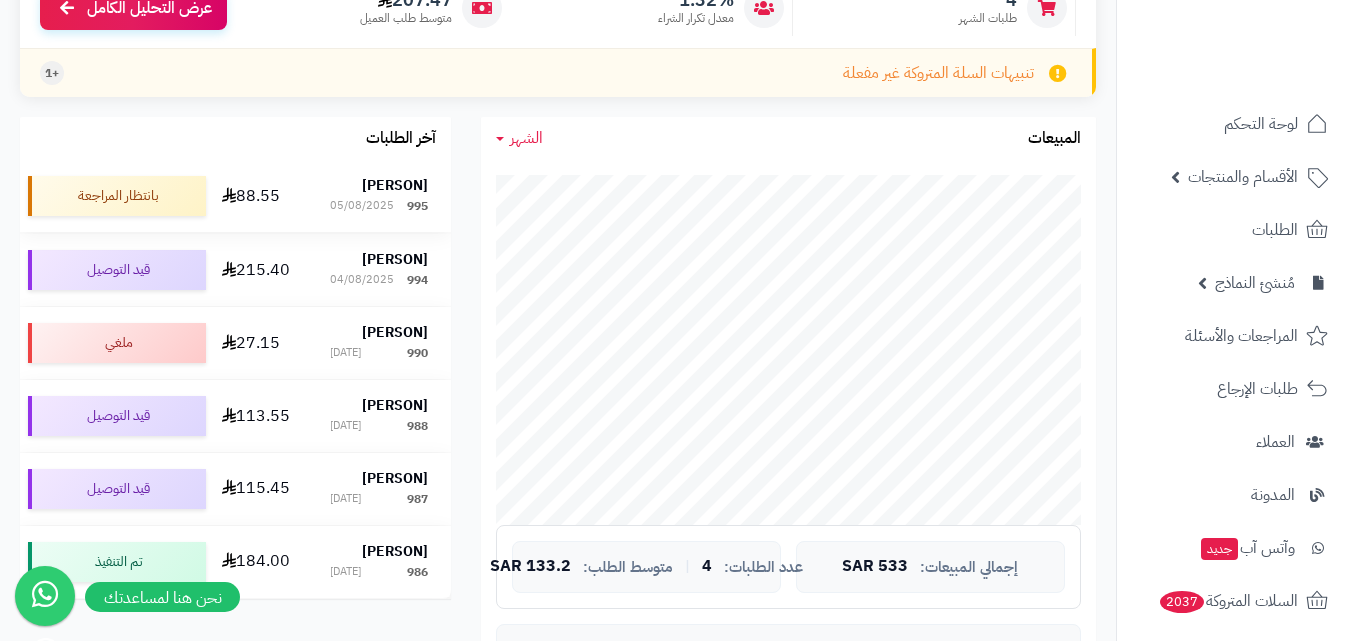click on "88.55" at bounding box center (260, 196) 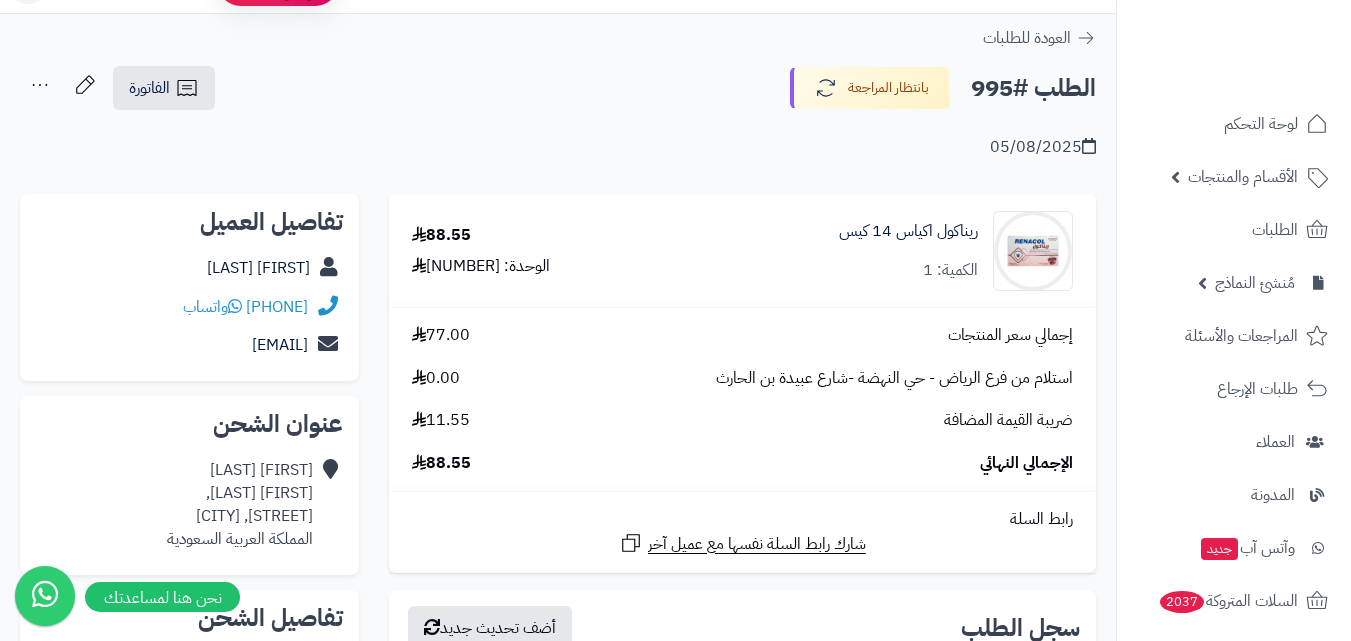 scroll, scrollTop: 0, scrollLeft: 0, axis: both 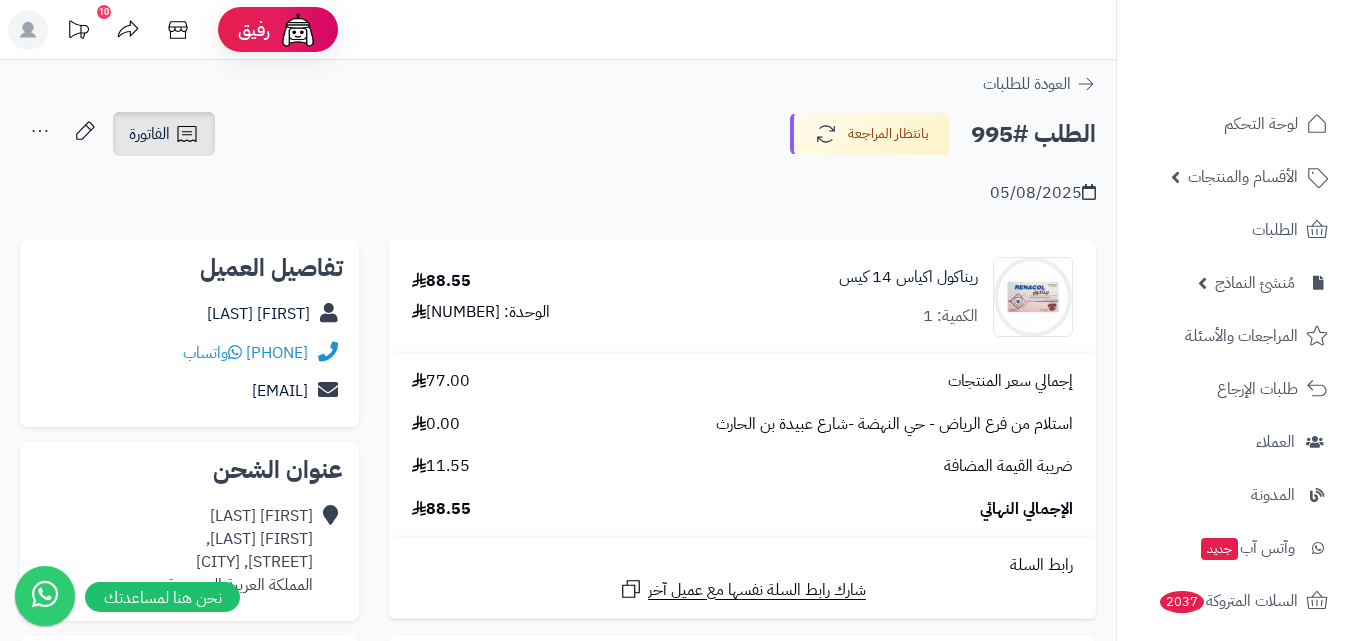 click on "الفاتورة" at bounding box center (164, 134) 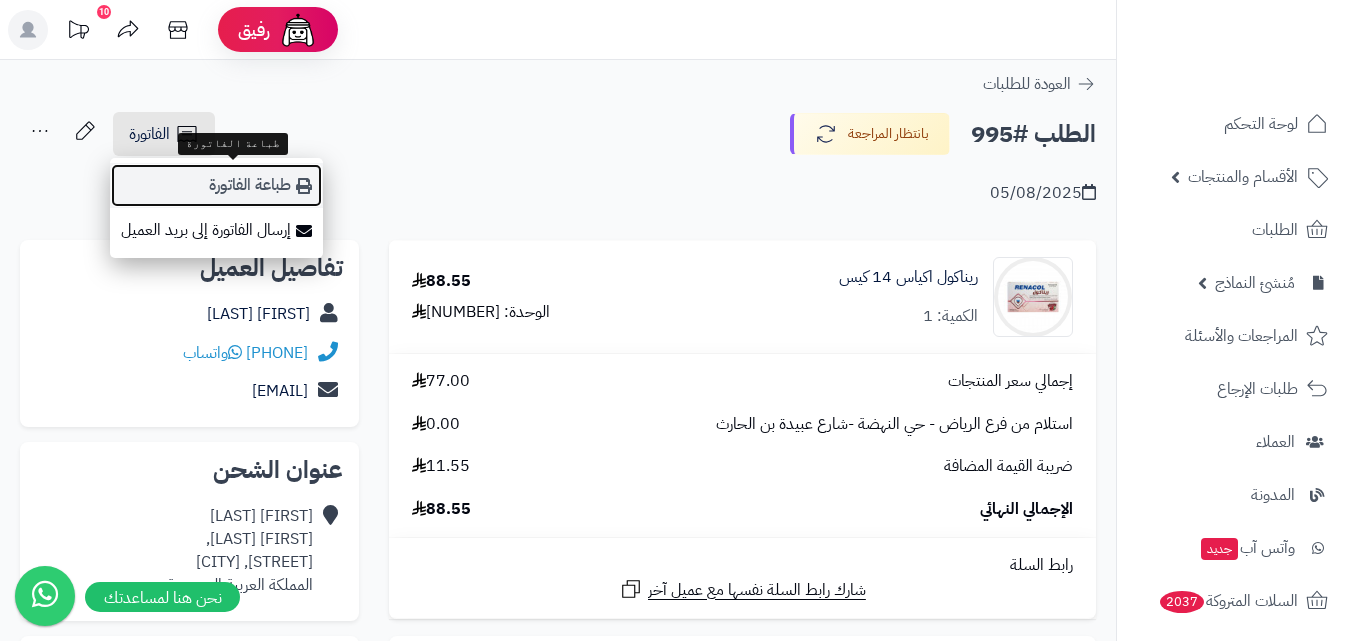 click on "طباعة الفاتورة" at bounding box center (216, 185) 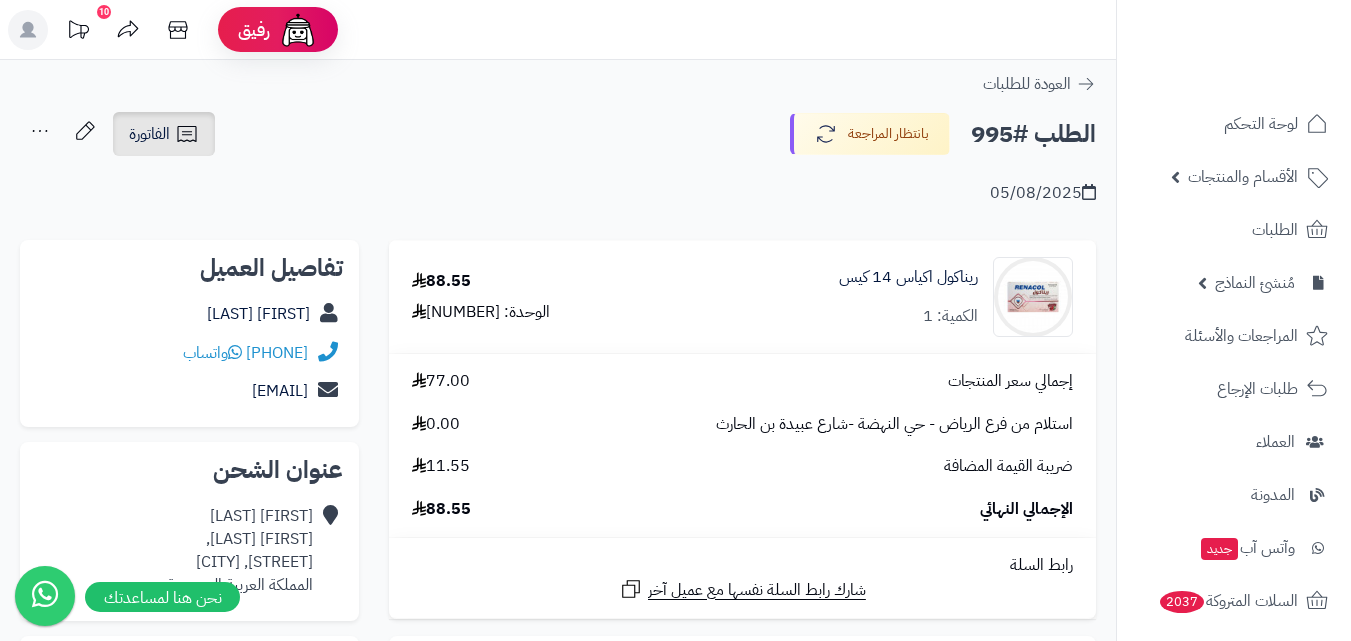 click 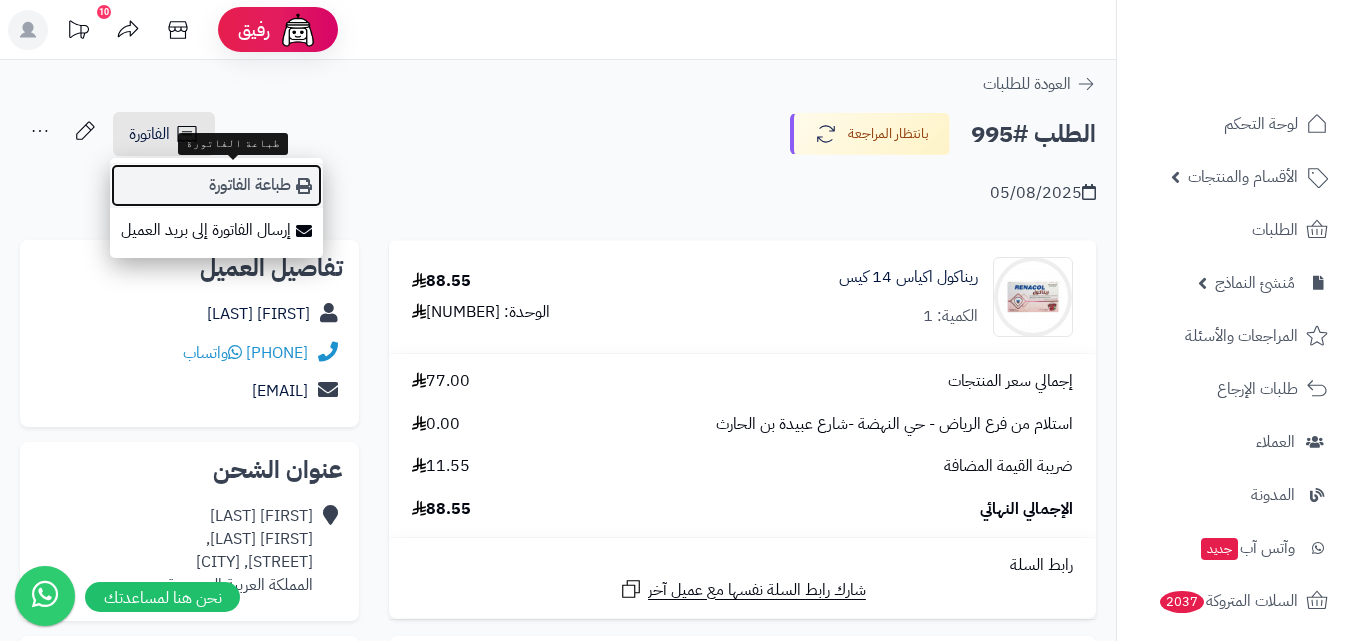 click on "طباعة الفاتورة" at bounding box center (216, 185) 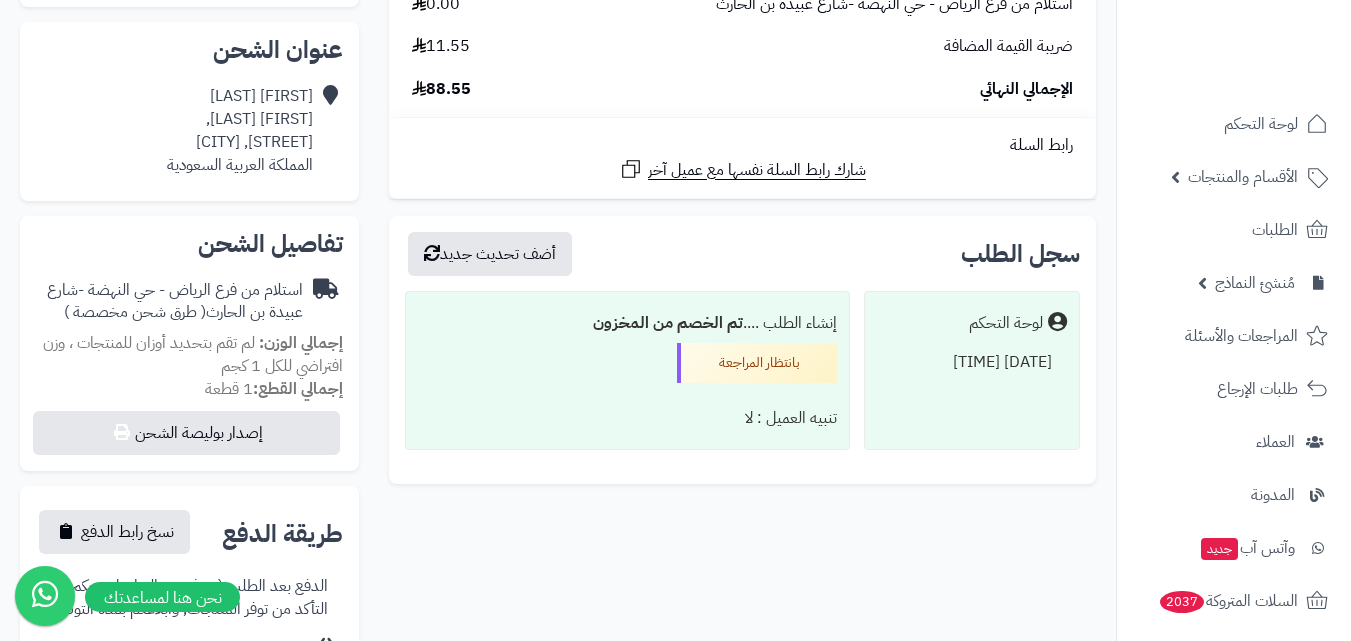 scroll, scrollTop: 0, scrollLeft: 0, axis: both 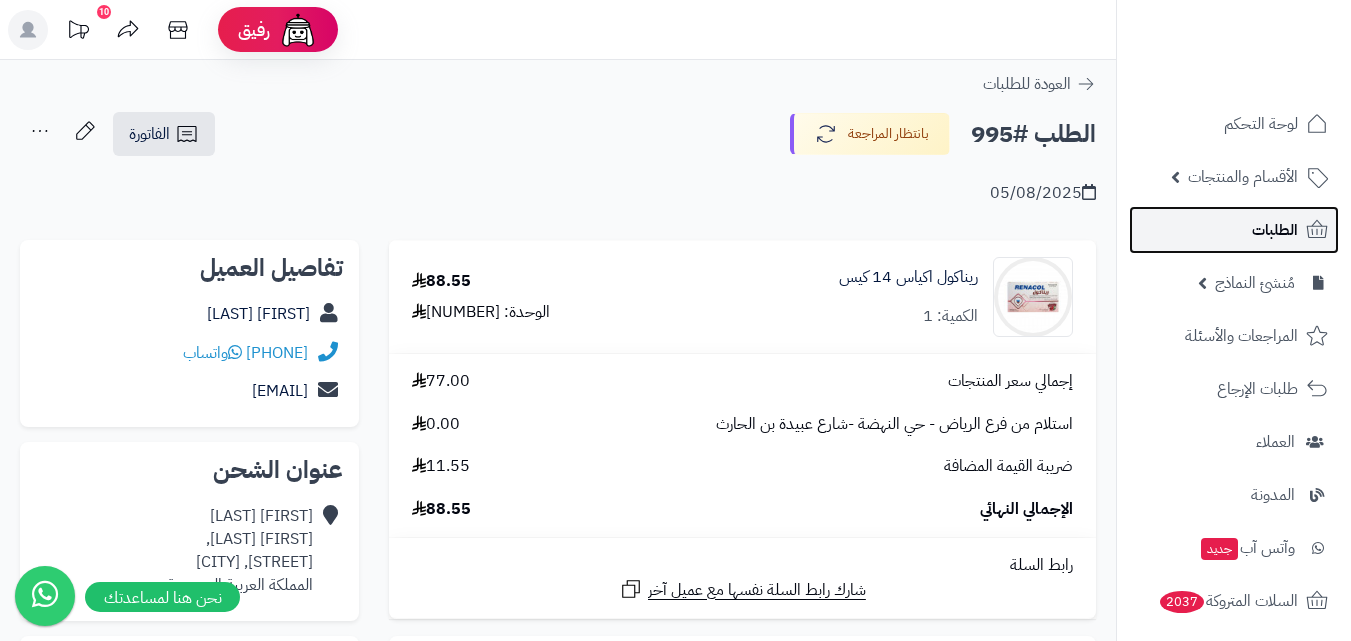 click on "الطلبات" at bounding box center [1275, 230] 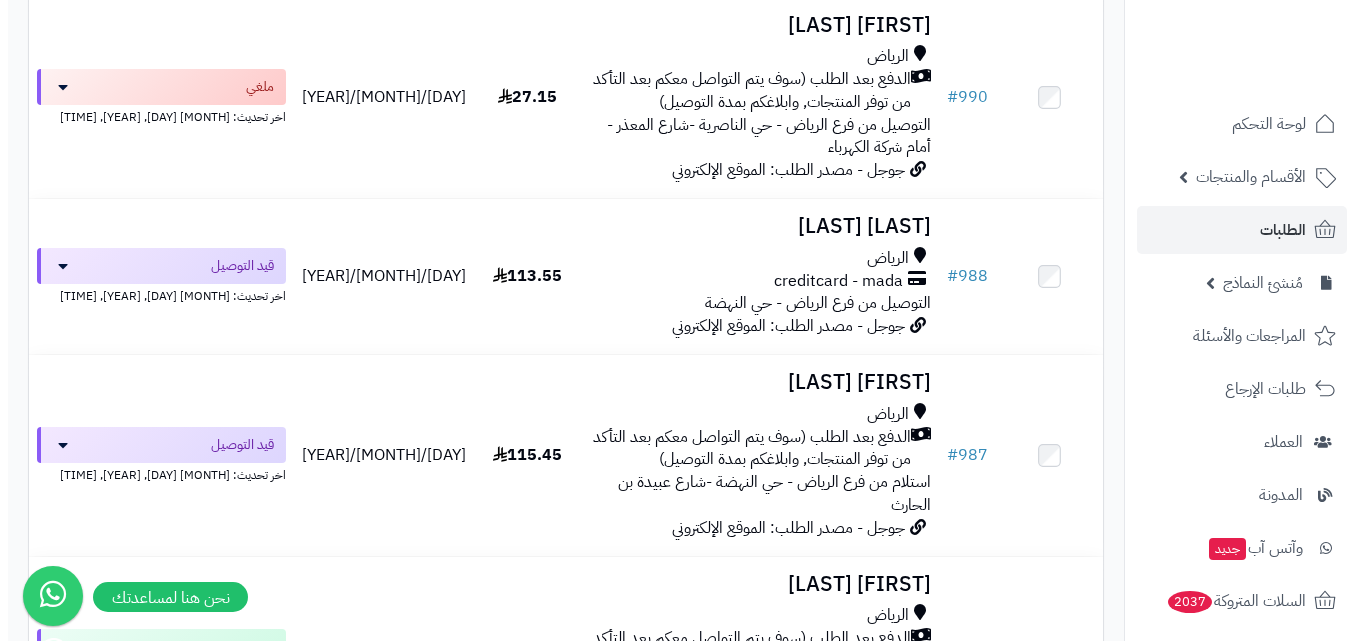 scroll, scrollTop: 700, scrollLeft: 0, axis: vertical 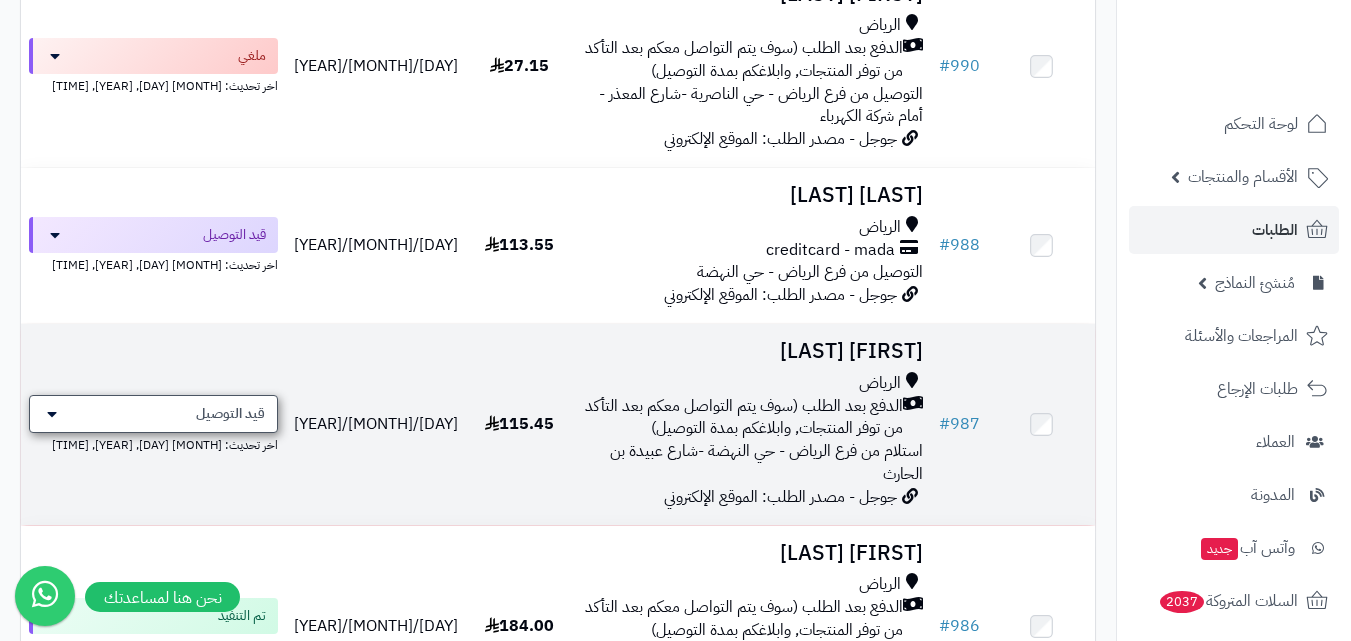 click on "قيد التوصيل" at bounding box center [230, 414] 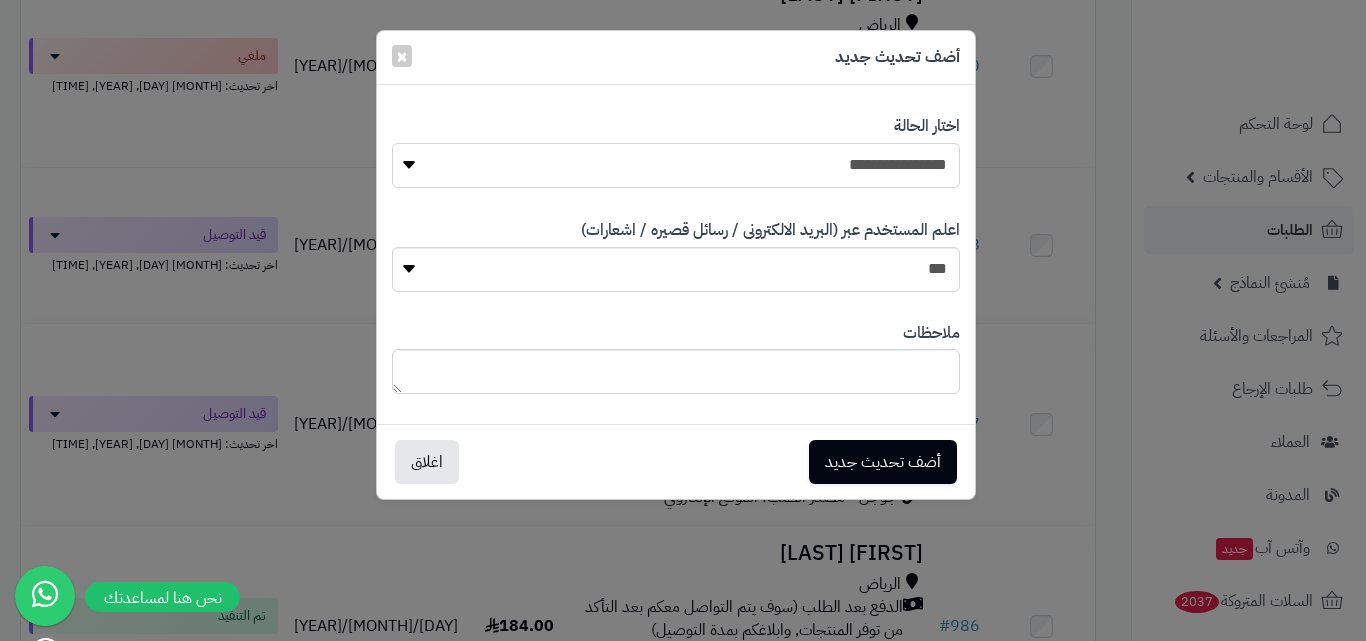 click on "**********" at bounding box center [676, 165] 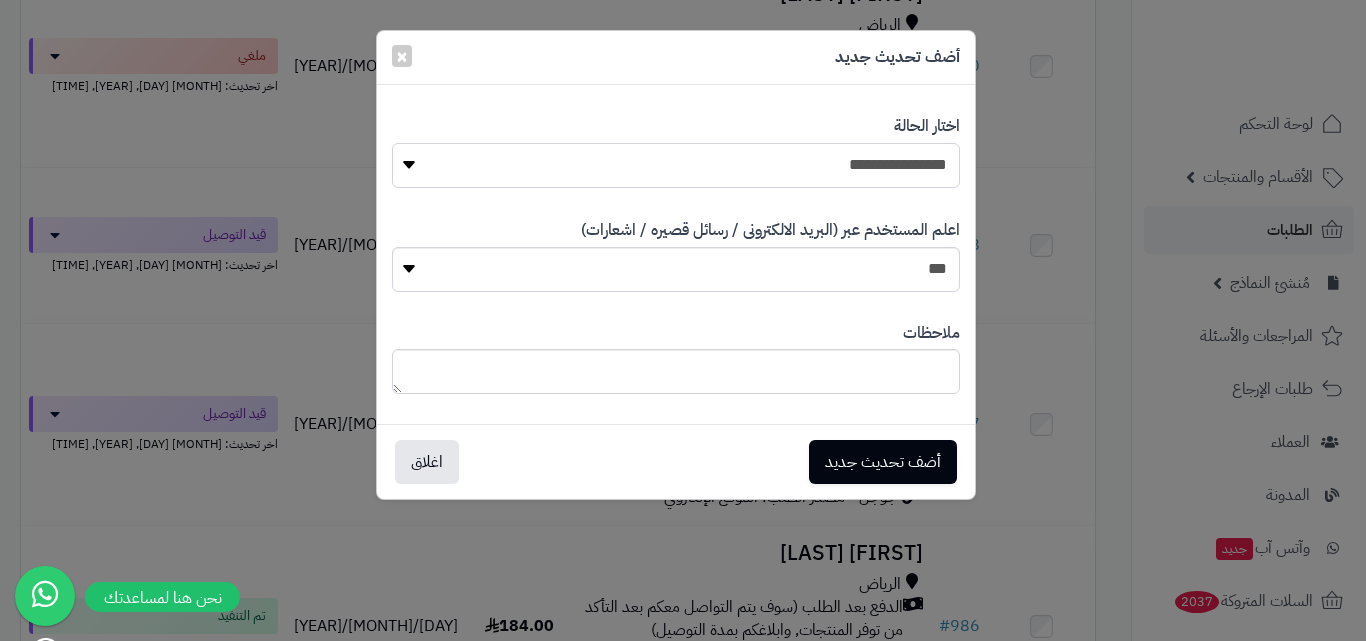 select on "**" 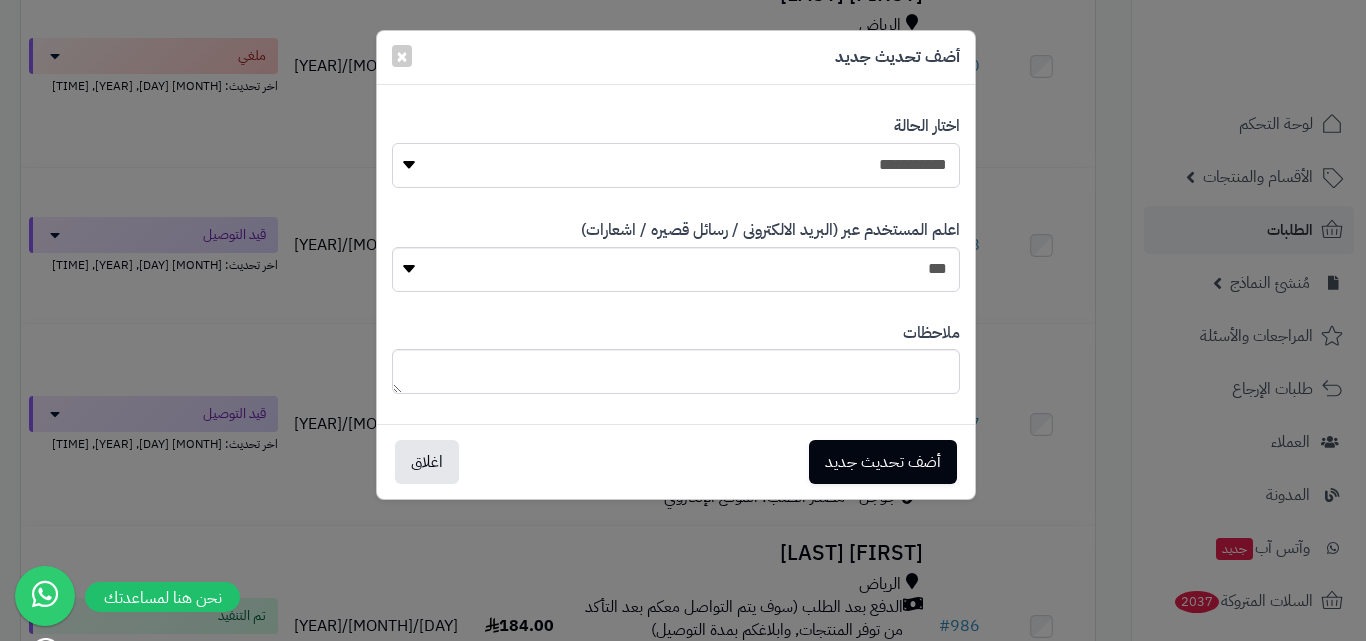 click on "**********" at bounding box center (676, 165) 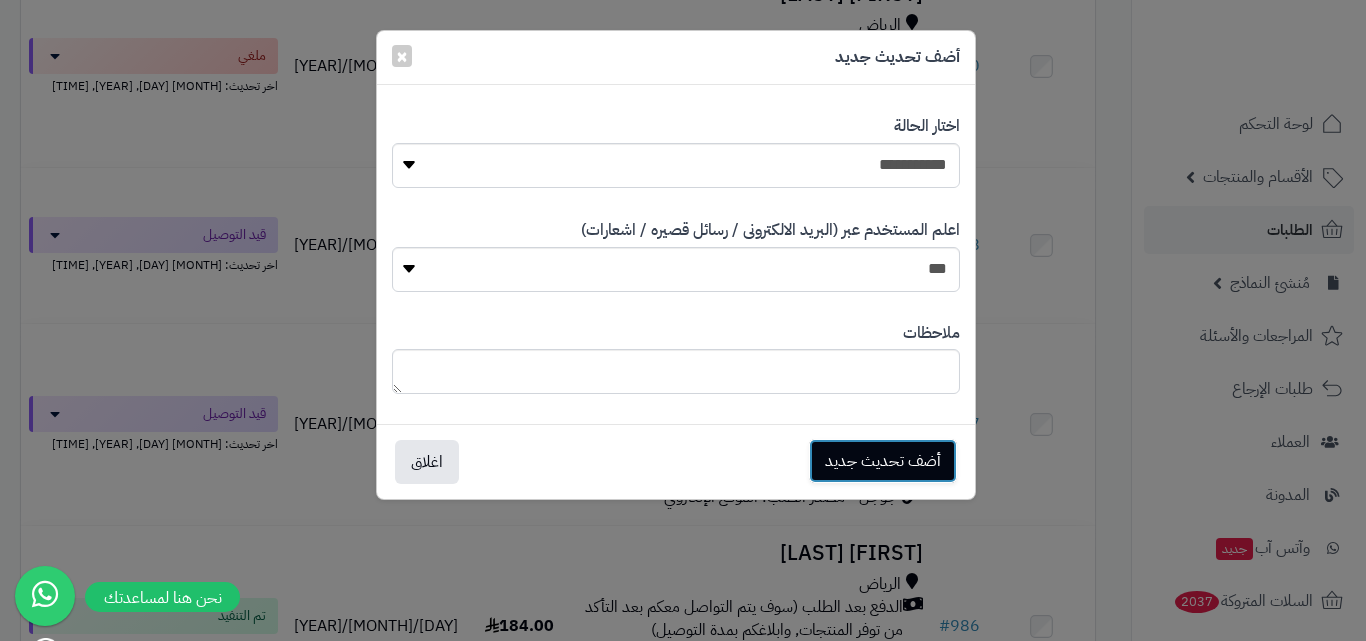 click on "أضف تحديث جديد" at bounding box center (883, 461) 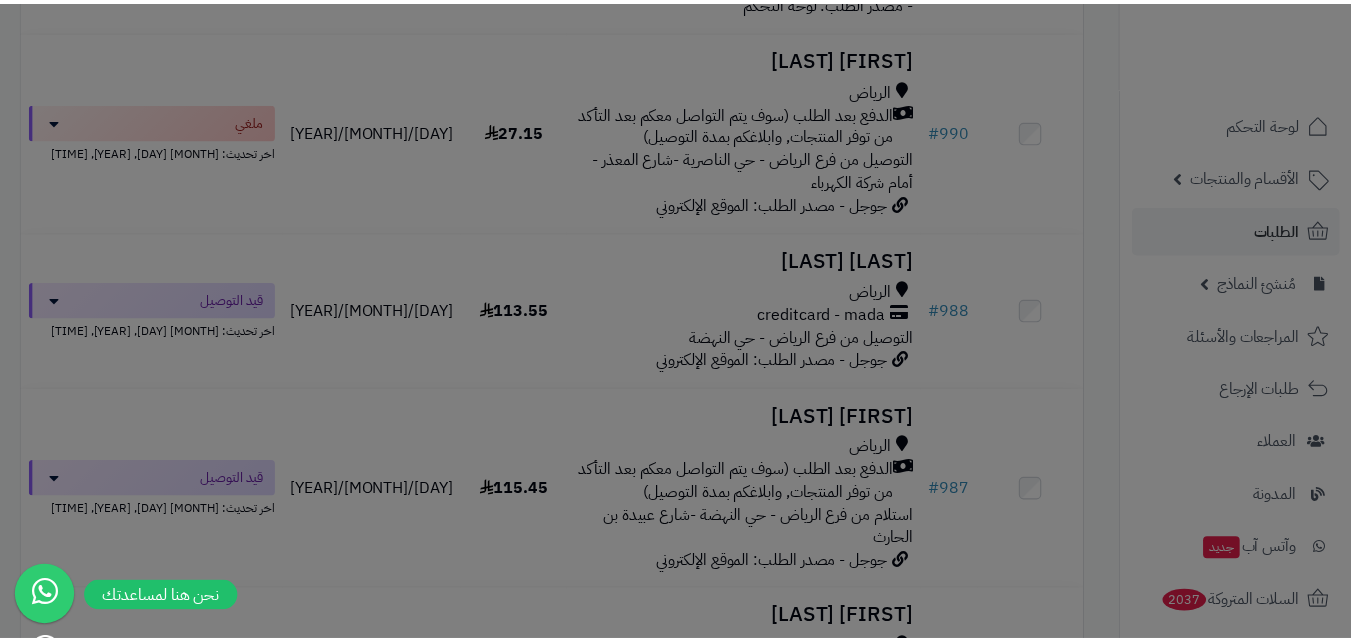 scroll, scrollTop: 765, scrollLeft: 0, axis: vertical 